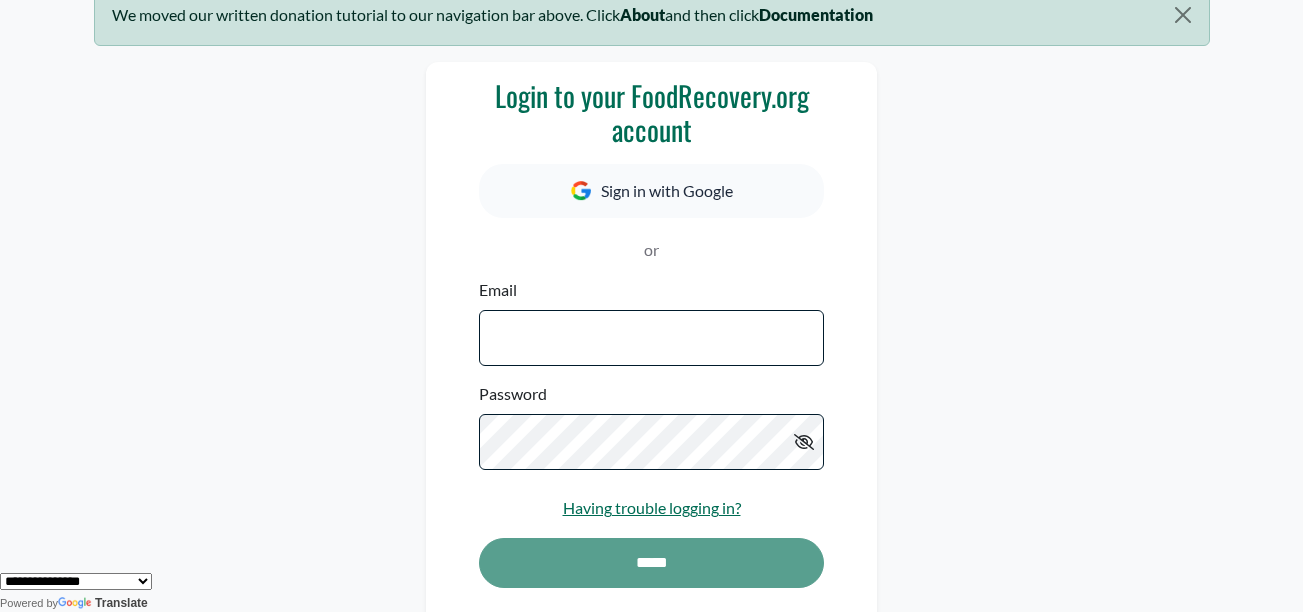scroll, scrollTop: 200, scrollLeft: 0, axis: vertical 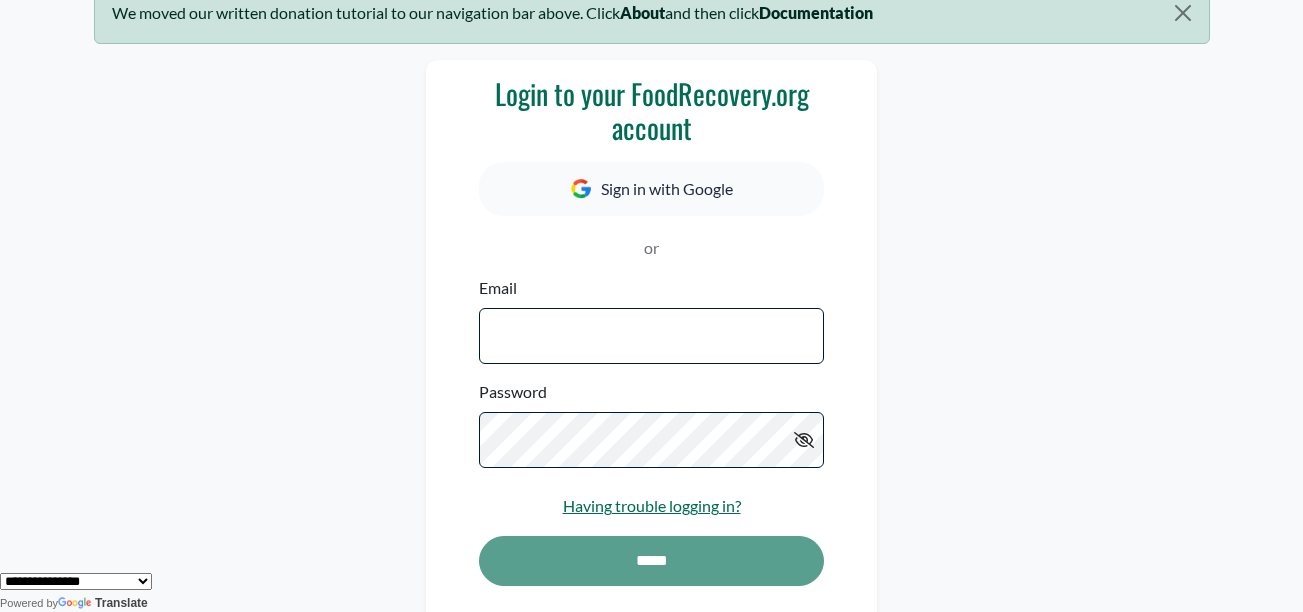 type on "**********" 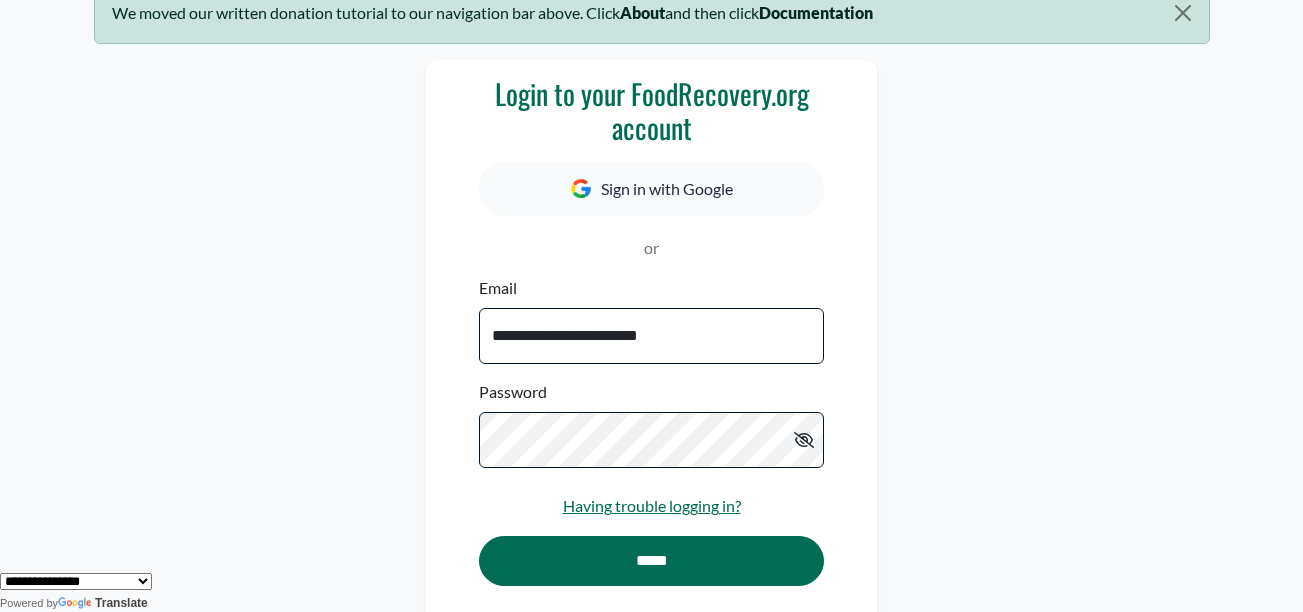 click at bounding box center [804, 440] 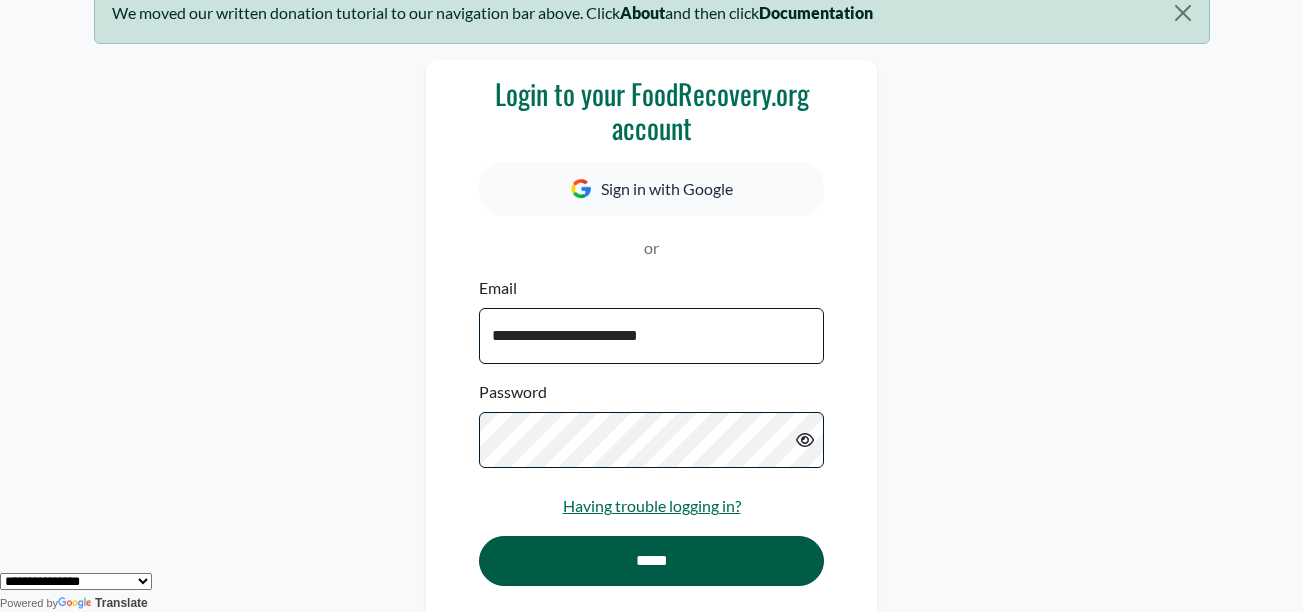 click on "*****" at bounding box center (651, 561) 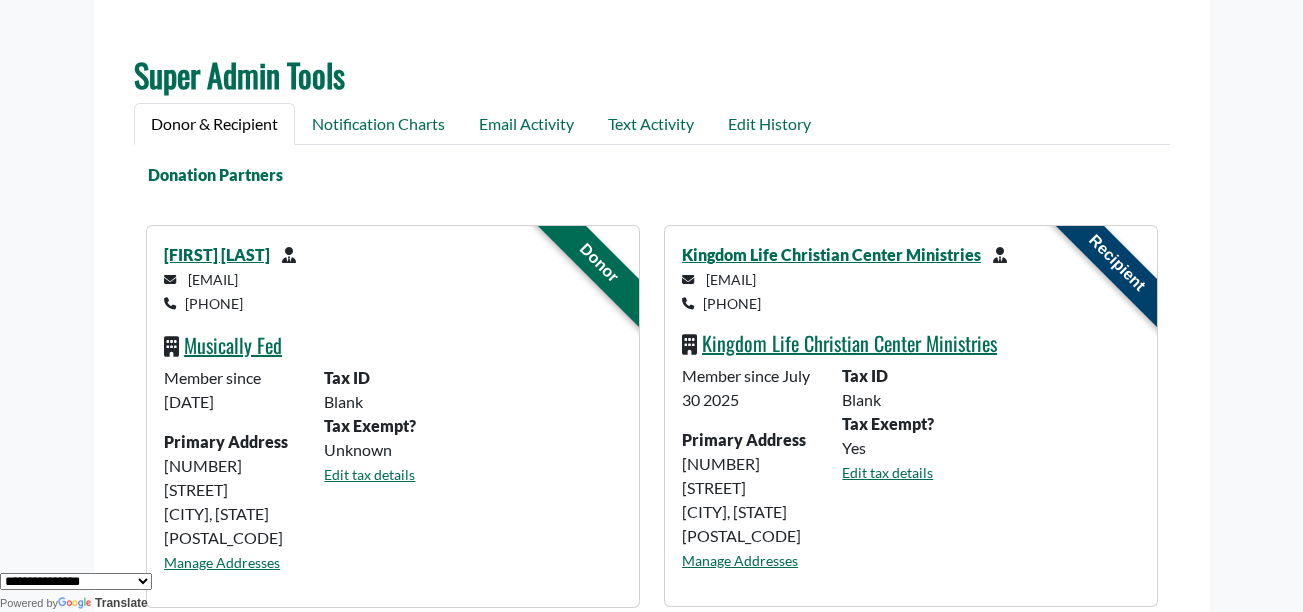 scroll, scrollTop: 1166, scrollLeft: 0, axis: vertical 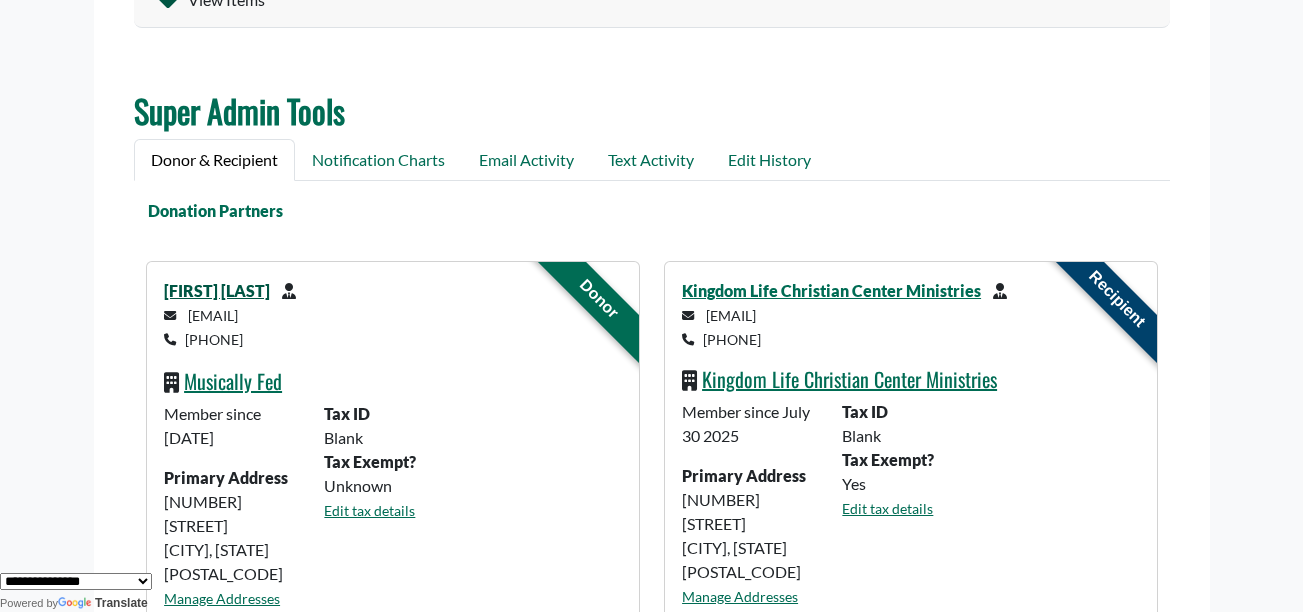 click on "[FIRST] [LAST]" at bounding box center [217, 290] 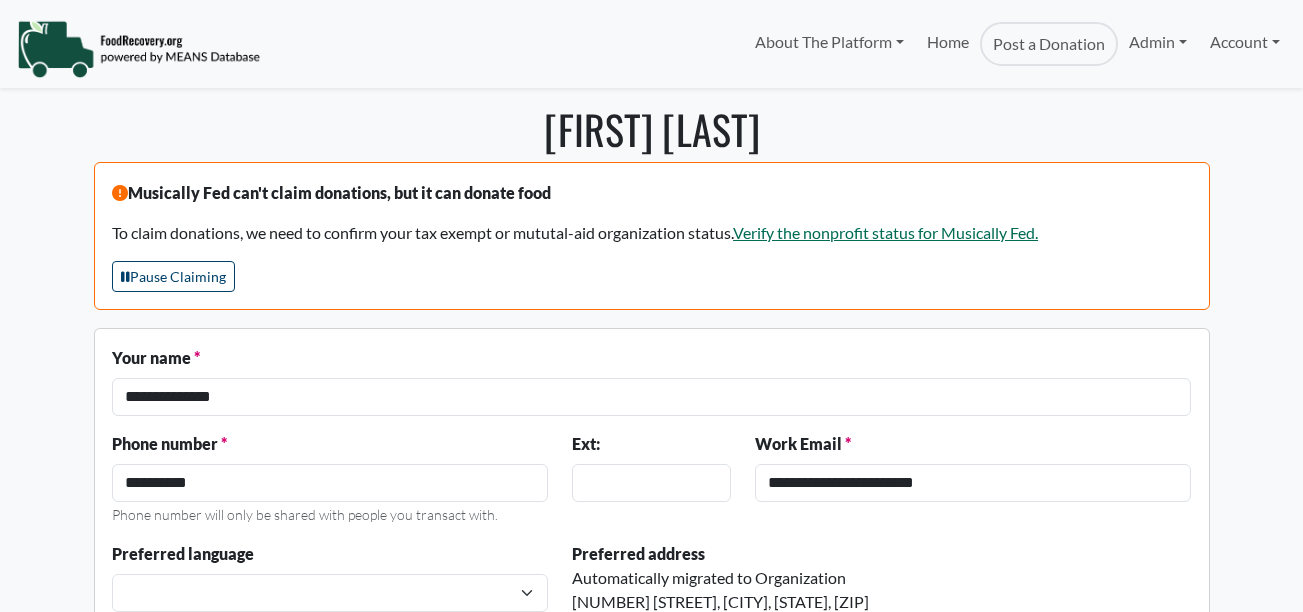 scroll, scrollTop: 0, scrollLeft: 0, axis: both 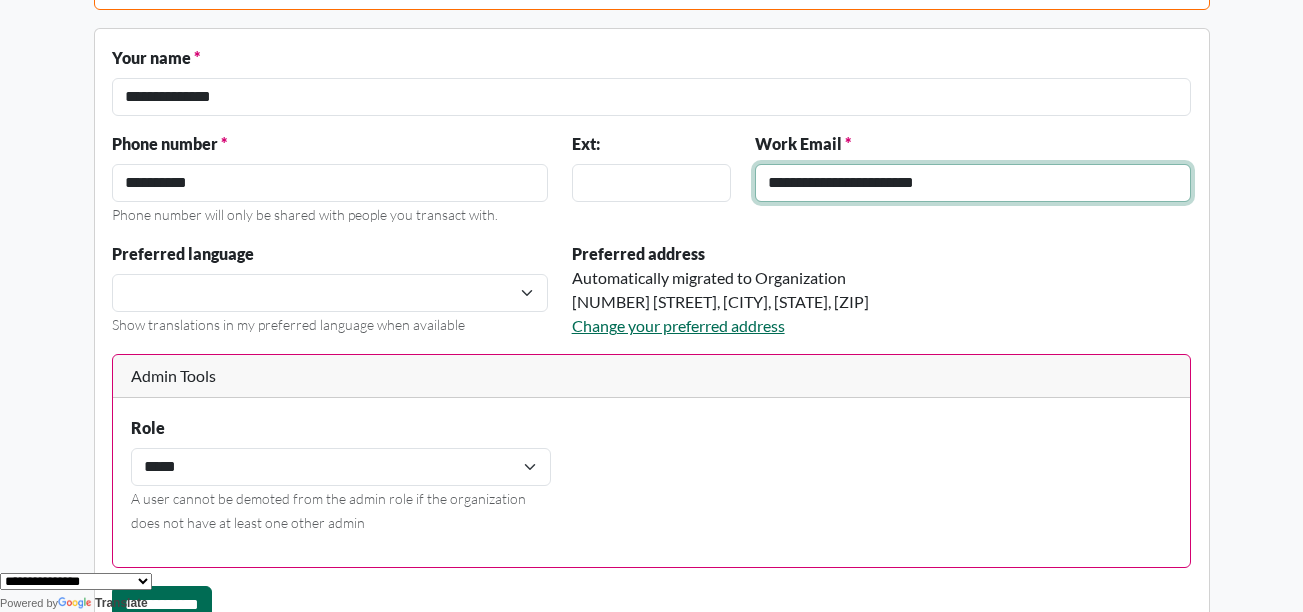 drag, startPoint x: 767, startPoint y: 184, endPoint x: 956, endPoint y: 181, distance: 189.0238 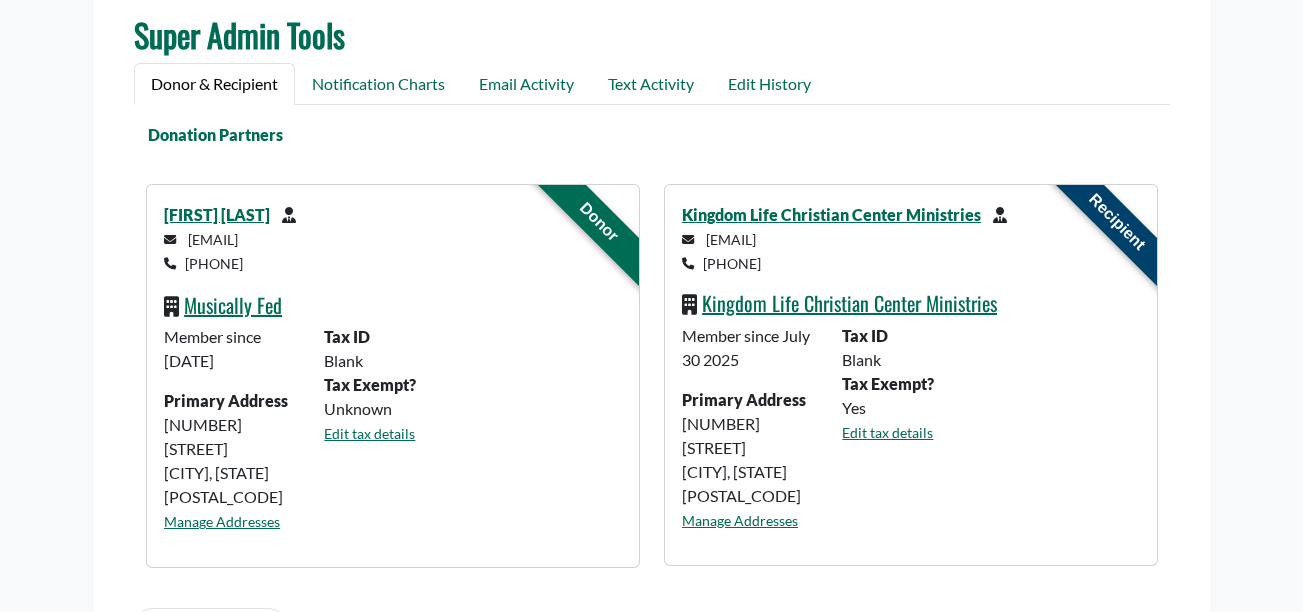 scroll, scrollTop: 1200, scrollLeft: 0, axis: vertical 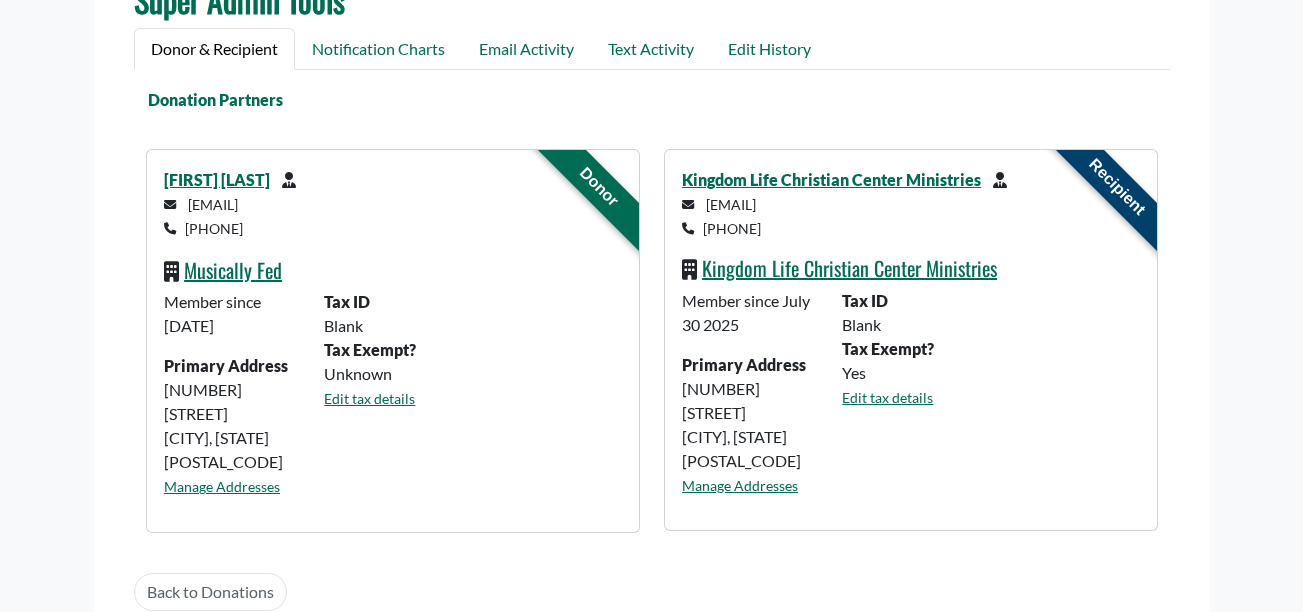 select 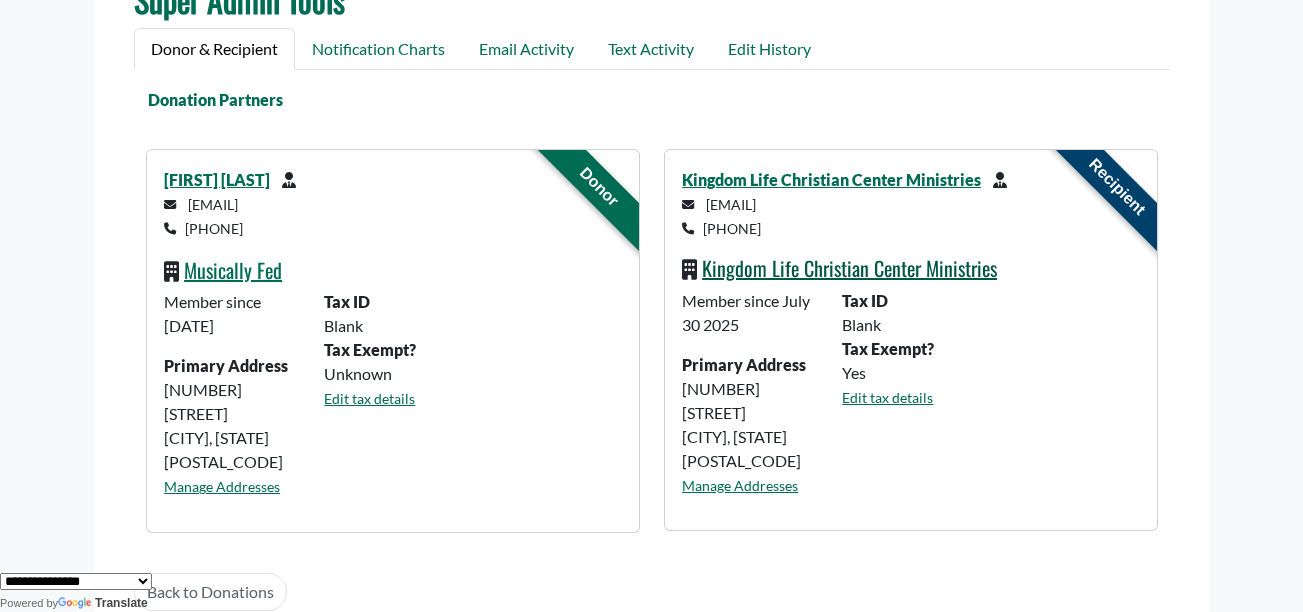 click on "Kingdom Life Christian Center Ministries" at bounding box center [849, 268] 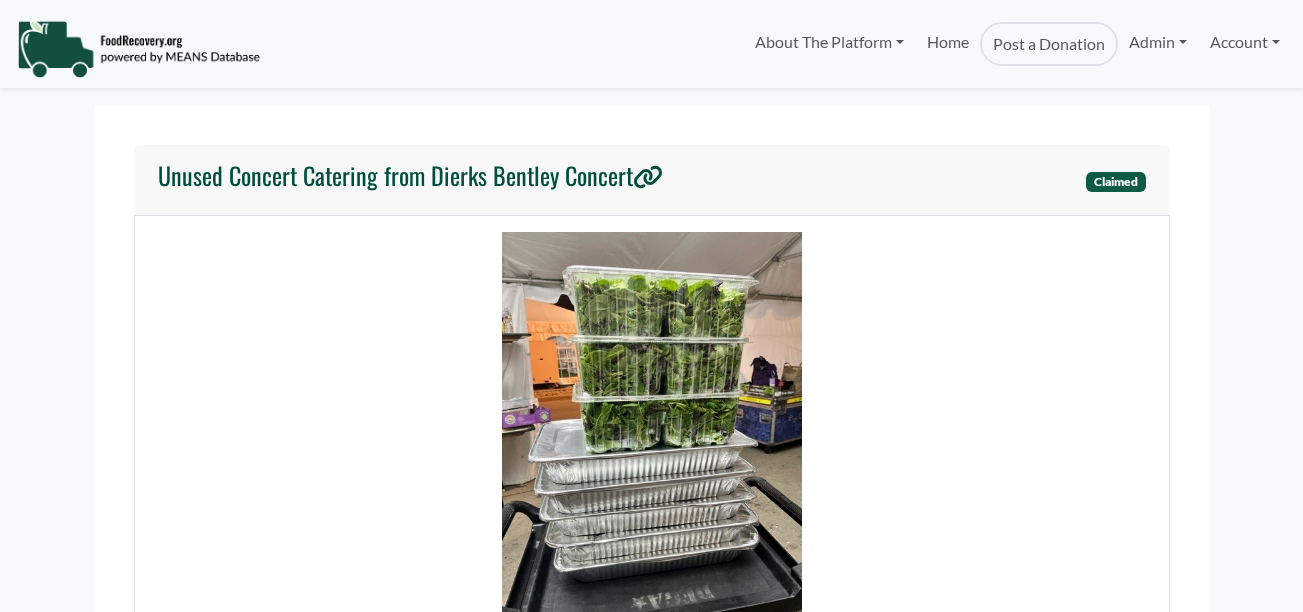 scroll, scrollTop: 0, scrollLeft: 0, axis: both 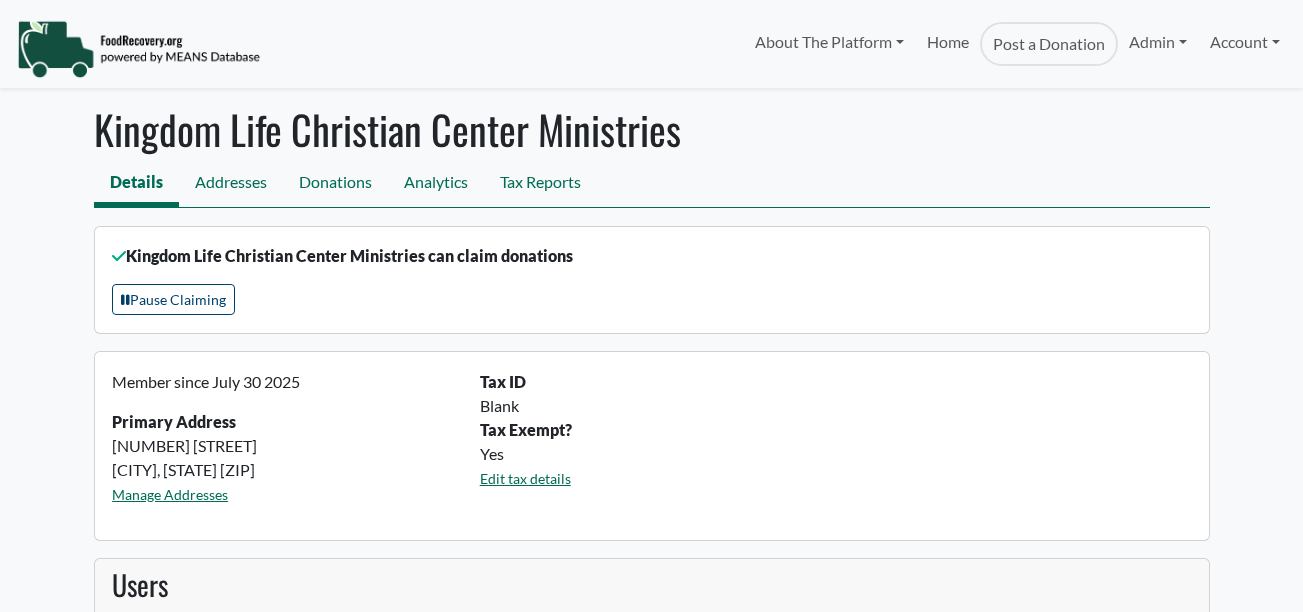 select 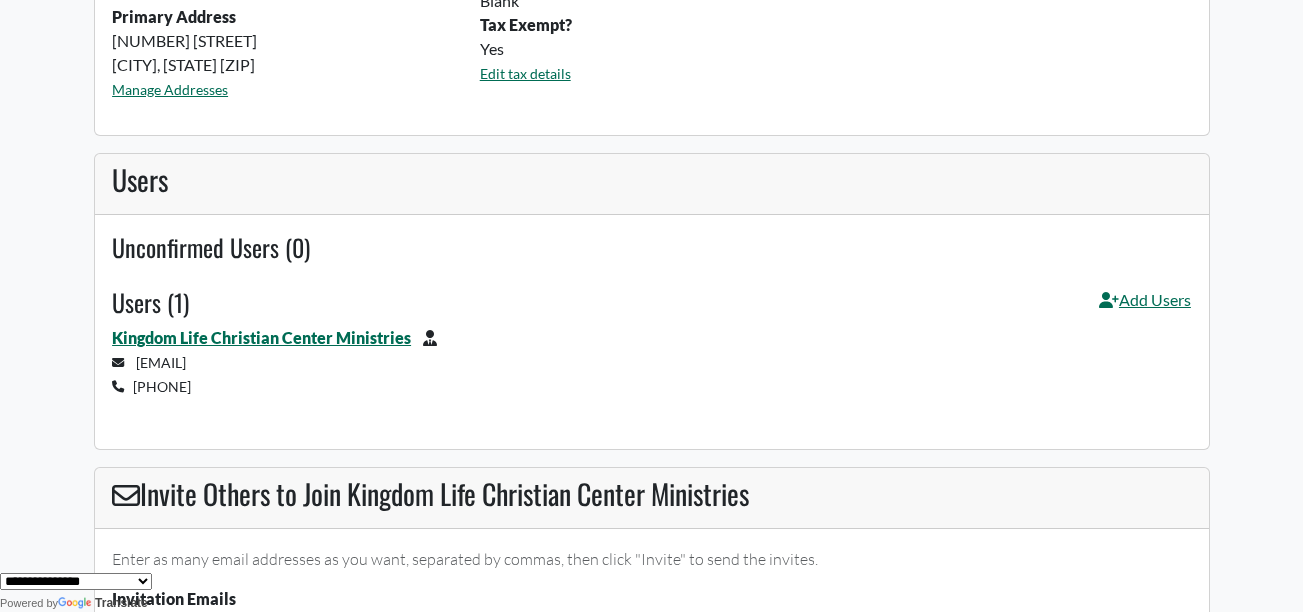 scroll, scrollTop: 500, scrollLeft: 0, axis: vertical 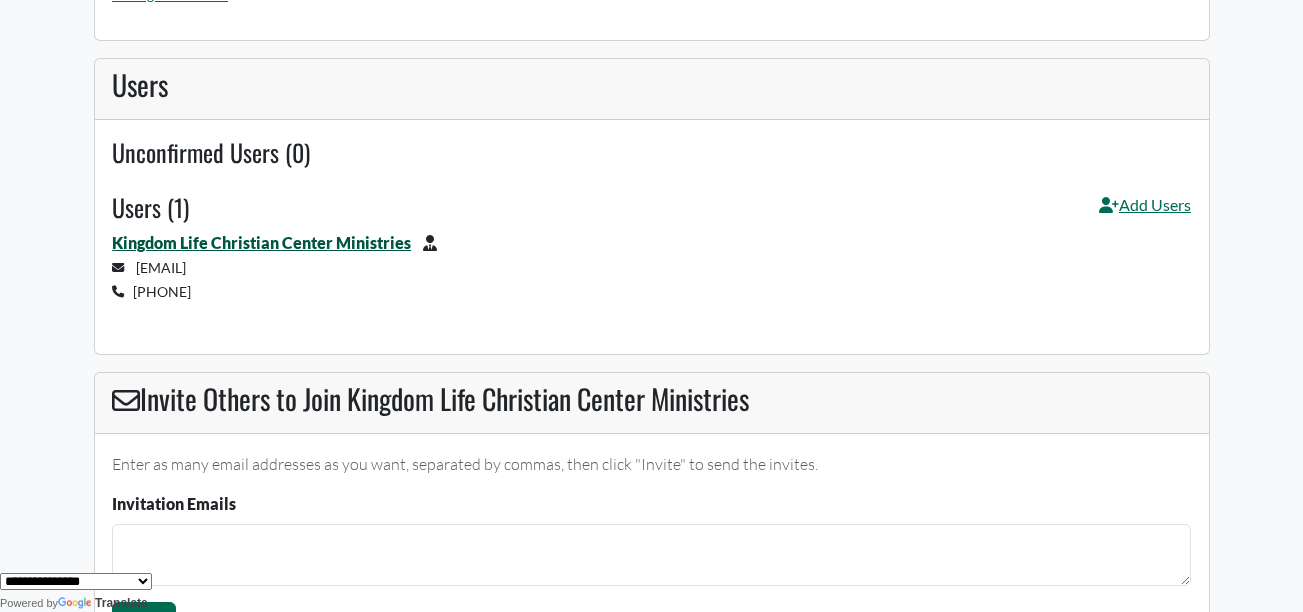 click on "Kingdom Life Christian Center Ministries" at bounding box center [261, 242] 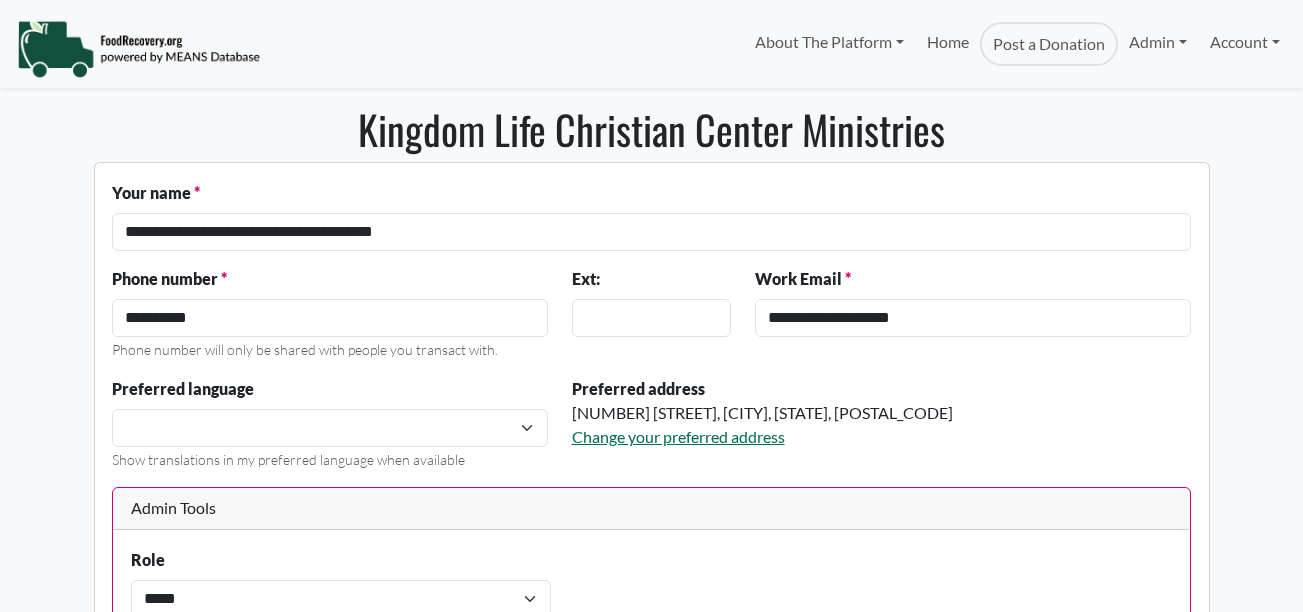 scroll, scrollTop: 0, scrollLeft: 0, axis: both 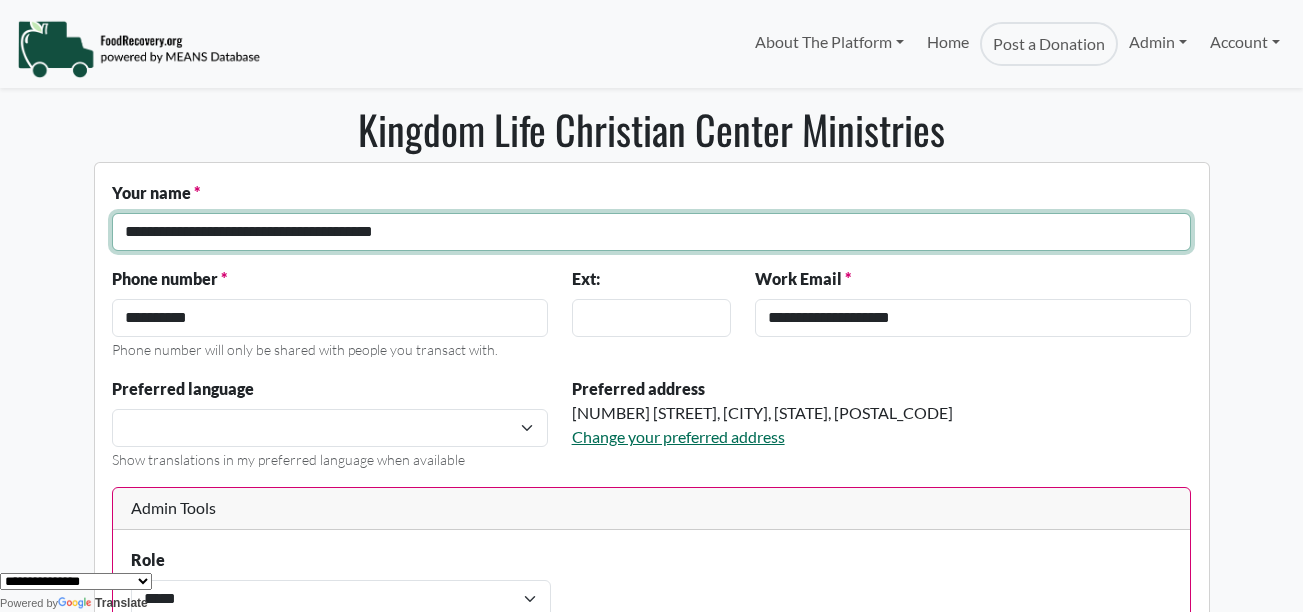 drag, startPoint x: 119, startPoint y: 231, endPoint x: 413, endPoint y: 233, distance: 294.0068 